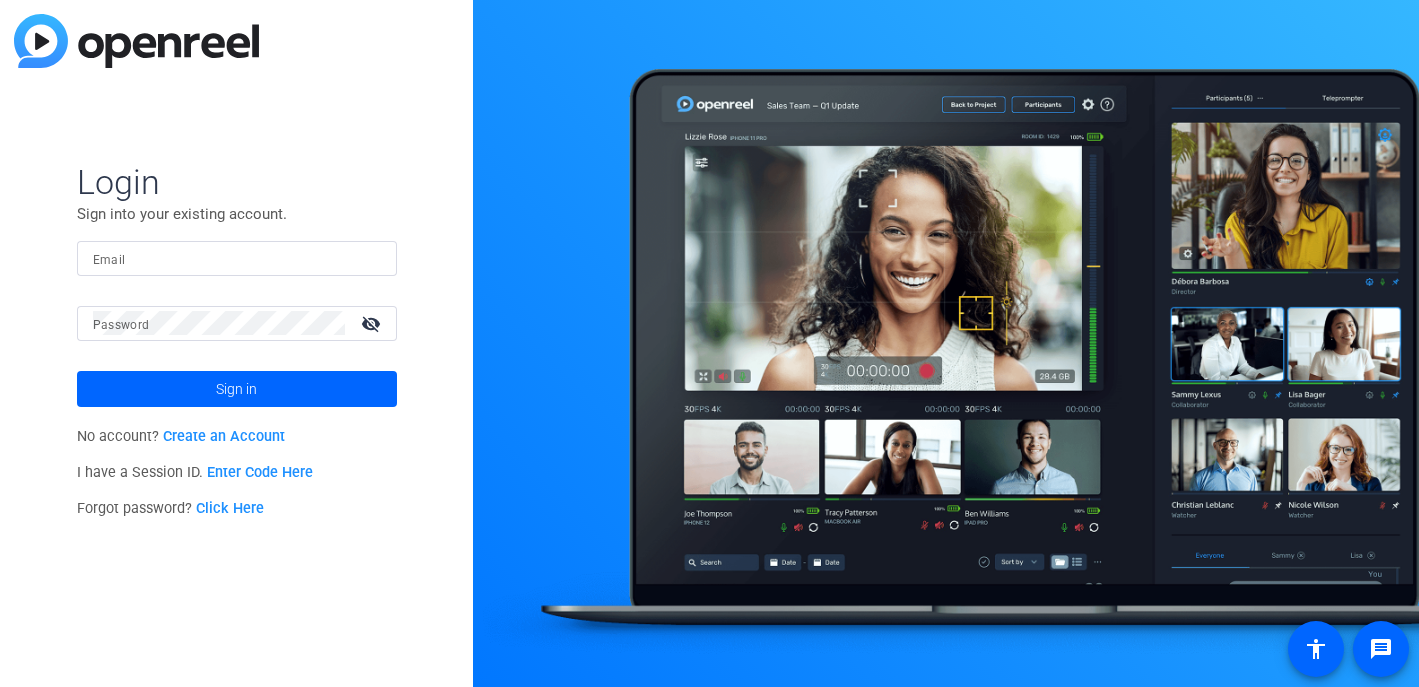 scroll, scrollTop: 0, scrollLeft: 0, axis: both 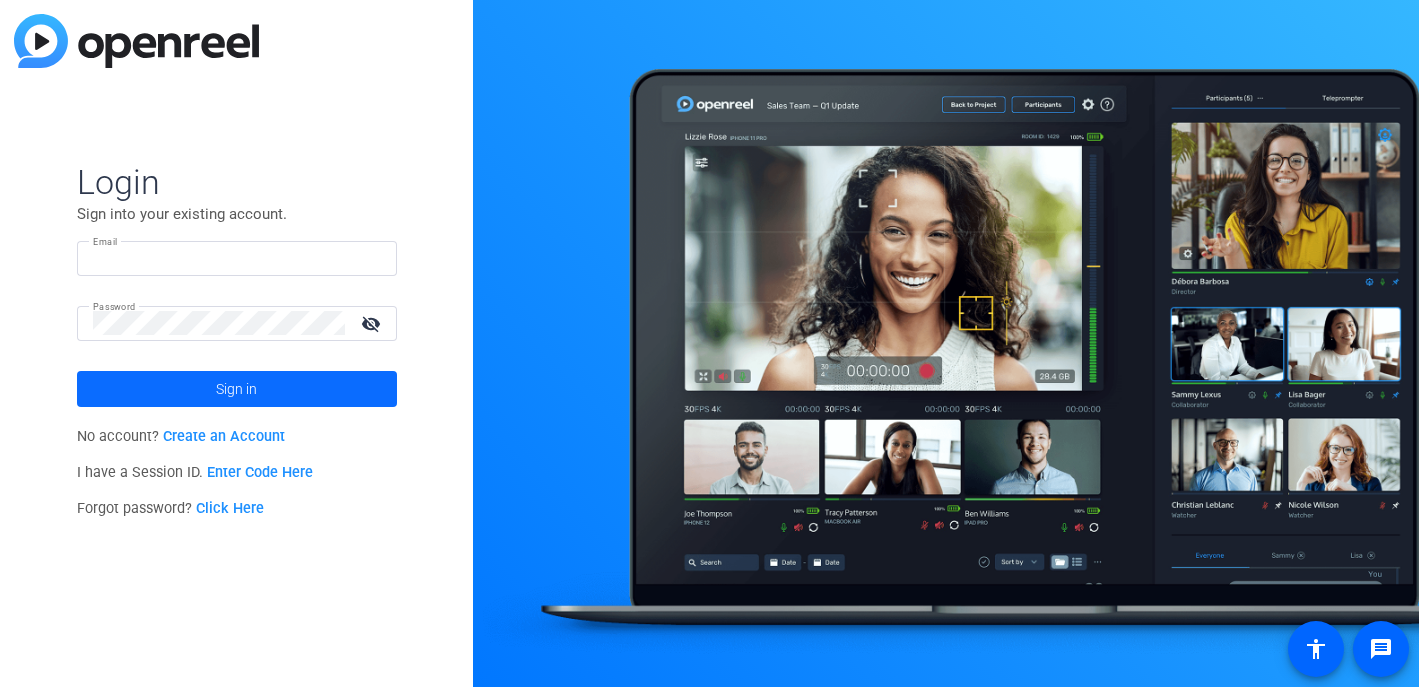 type on "[EMAIL]" 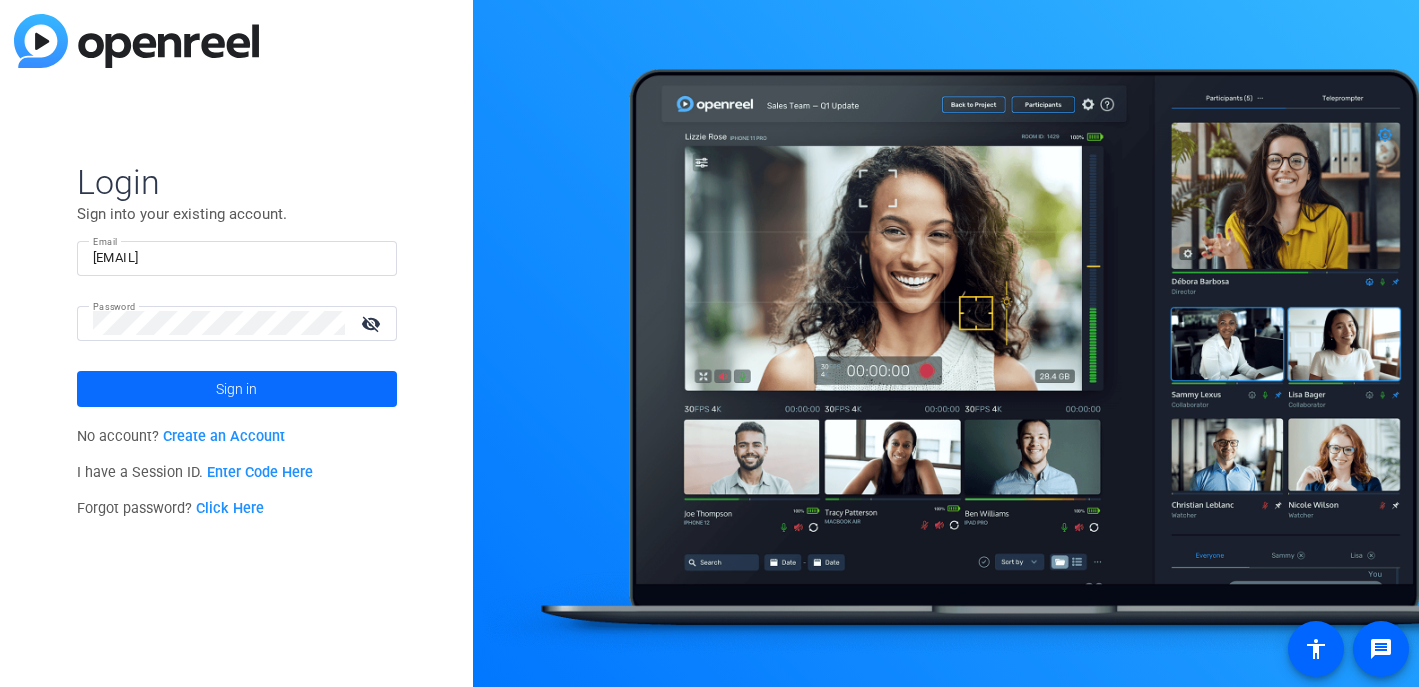 click on "Sign in" 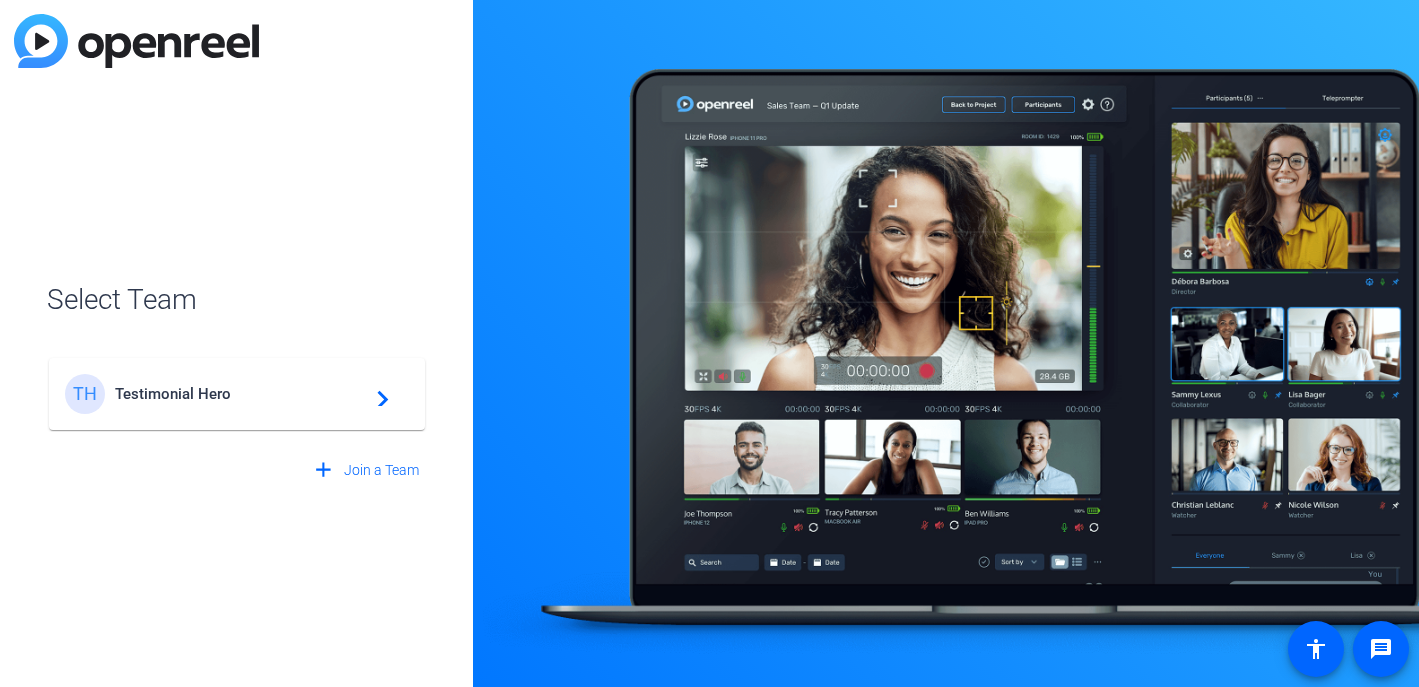 click on "Testimonial Hero" 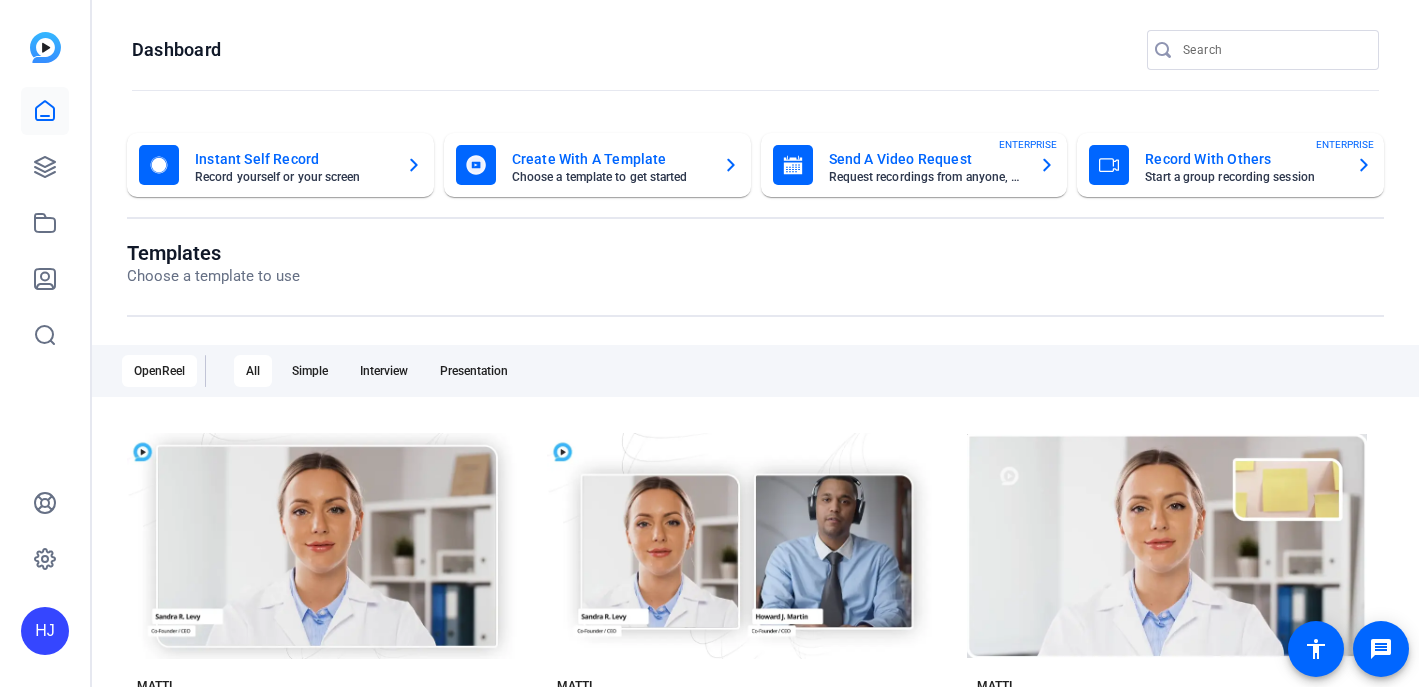 scroll, scrollTop: 0, scrollLeft: 0, axis: both 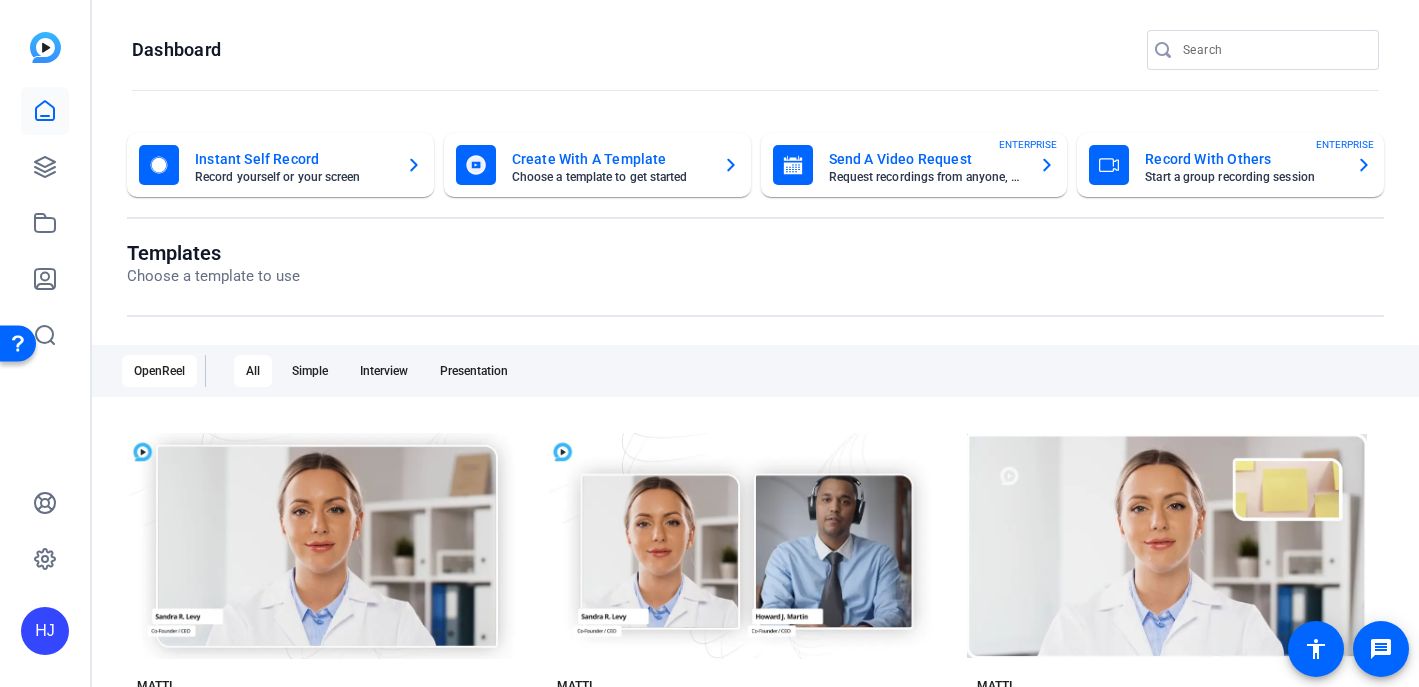 click at bounding box center [1273, 50] 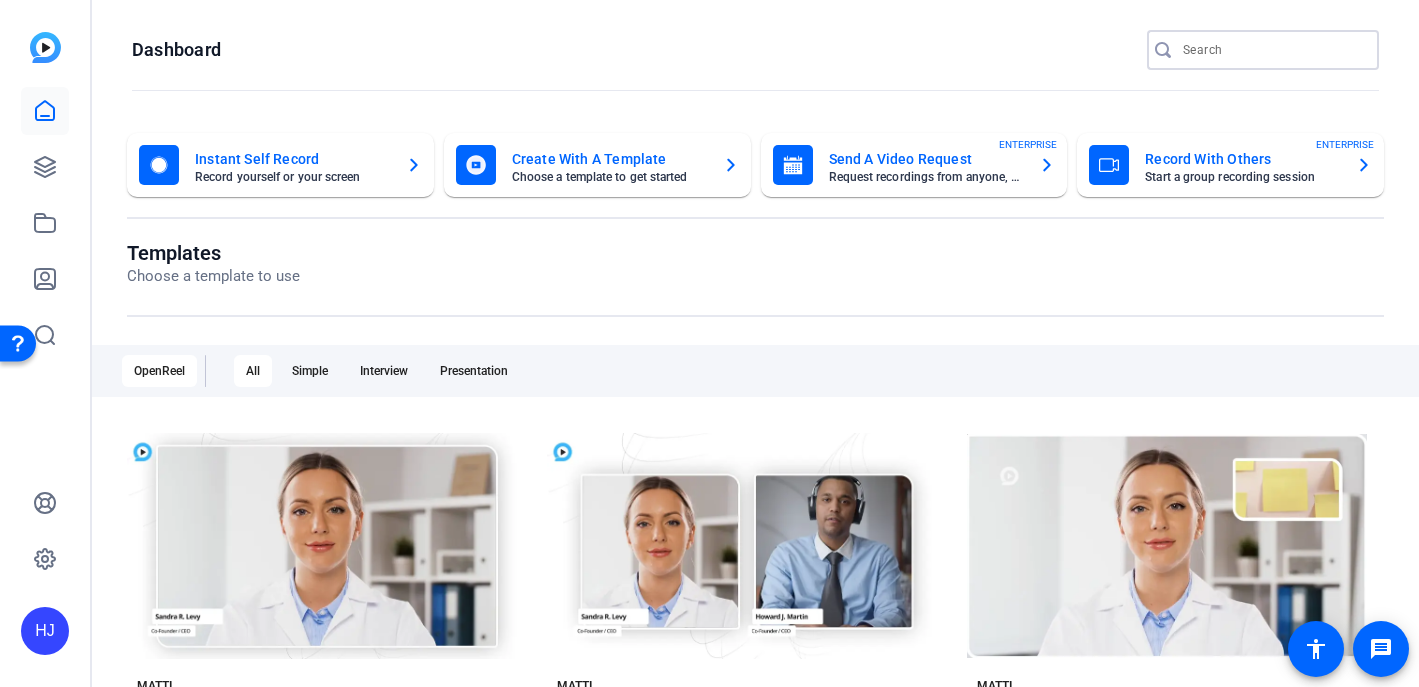 click at bounding box center [1273, 50] 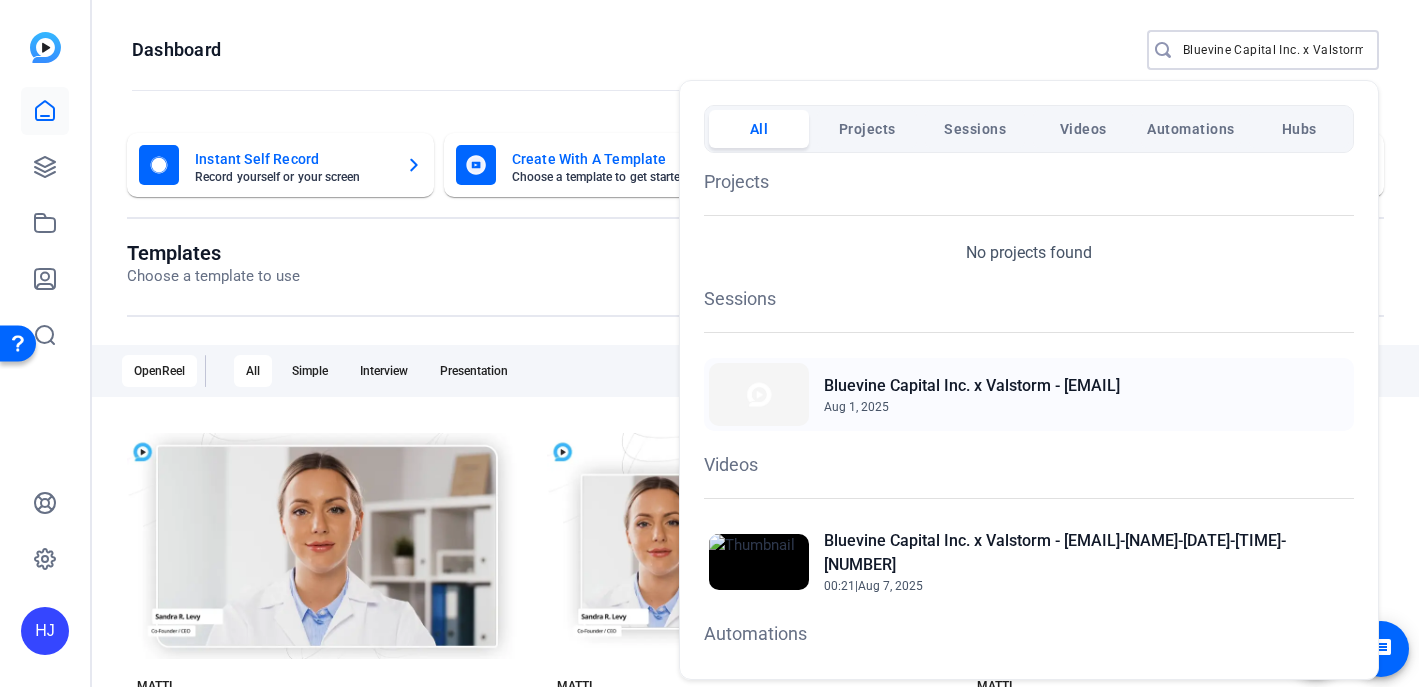 type on "Bluevine Capital Inc. x Valstorm" 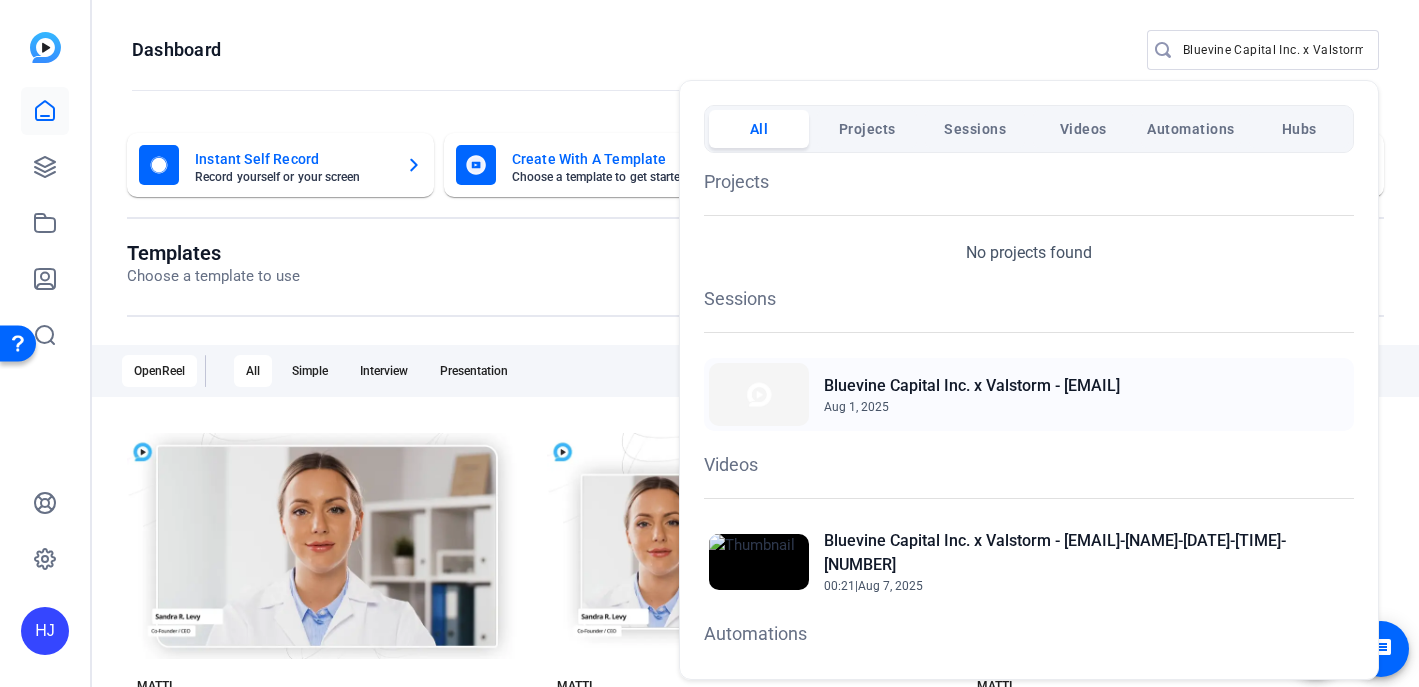 click on "Aug 1, 2025" 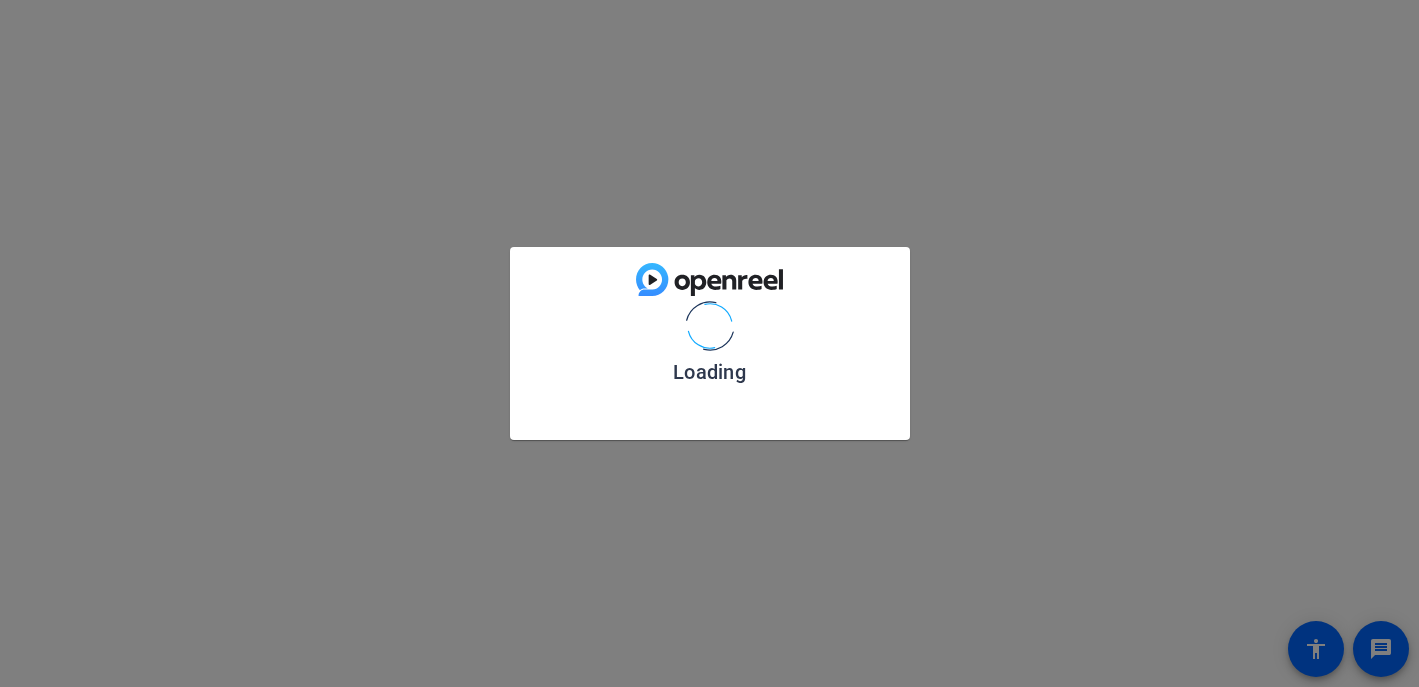 scroll, scrollTop: 0, scrollLeft: 0, axis: both 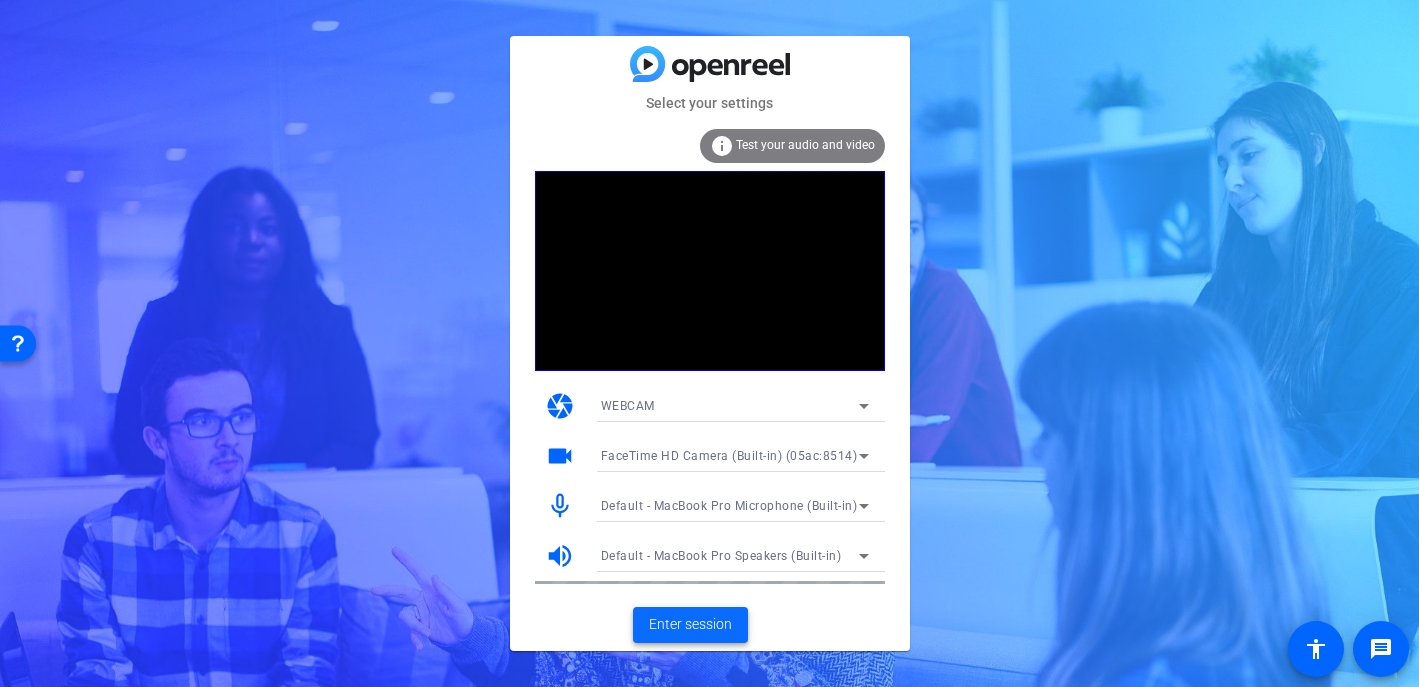 click on "Enter session" 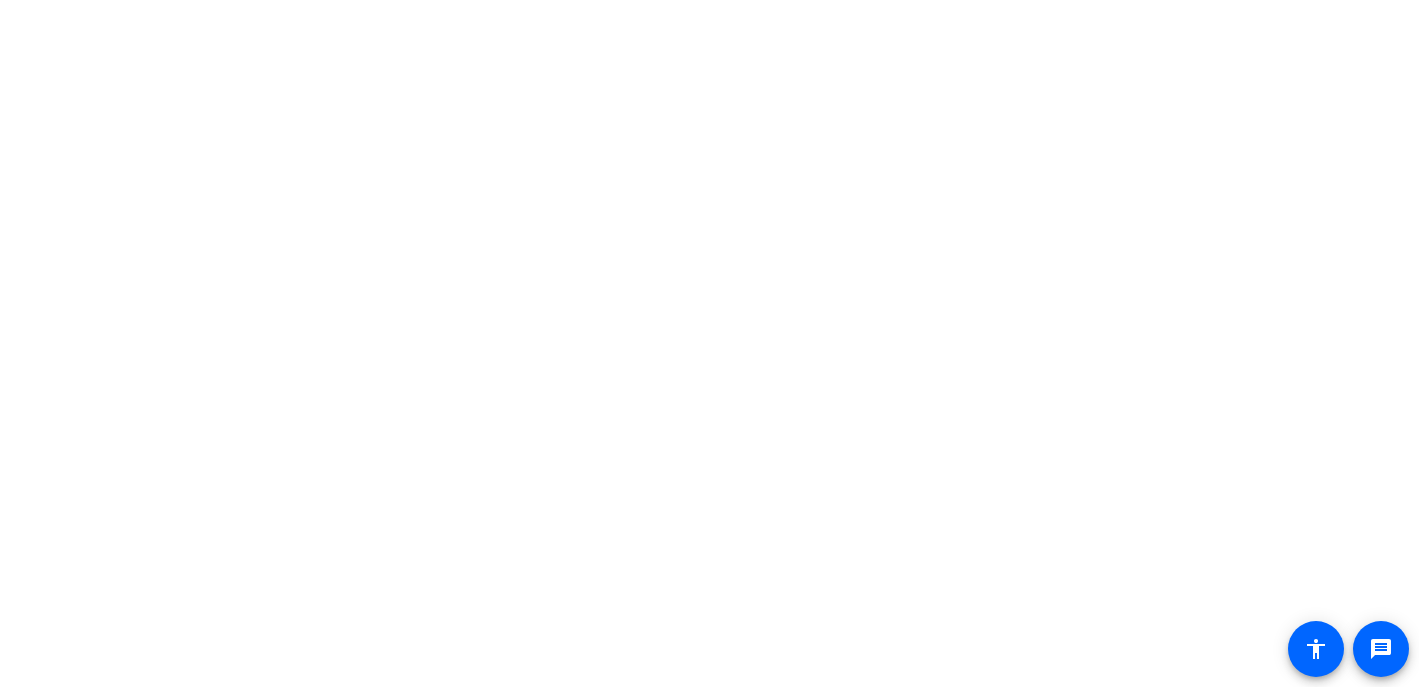 scroll, scrollTop: 0, scrollLeft: 0, axis: both 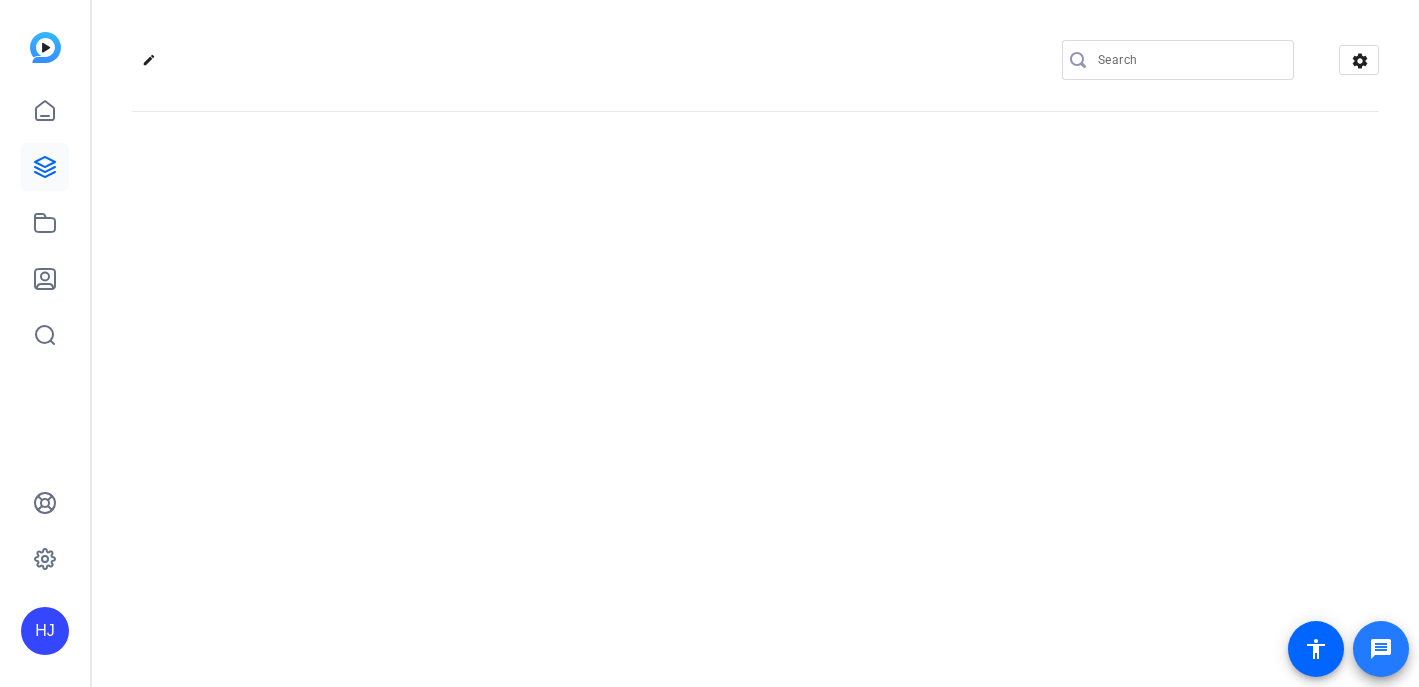 click on "message" 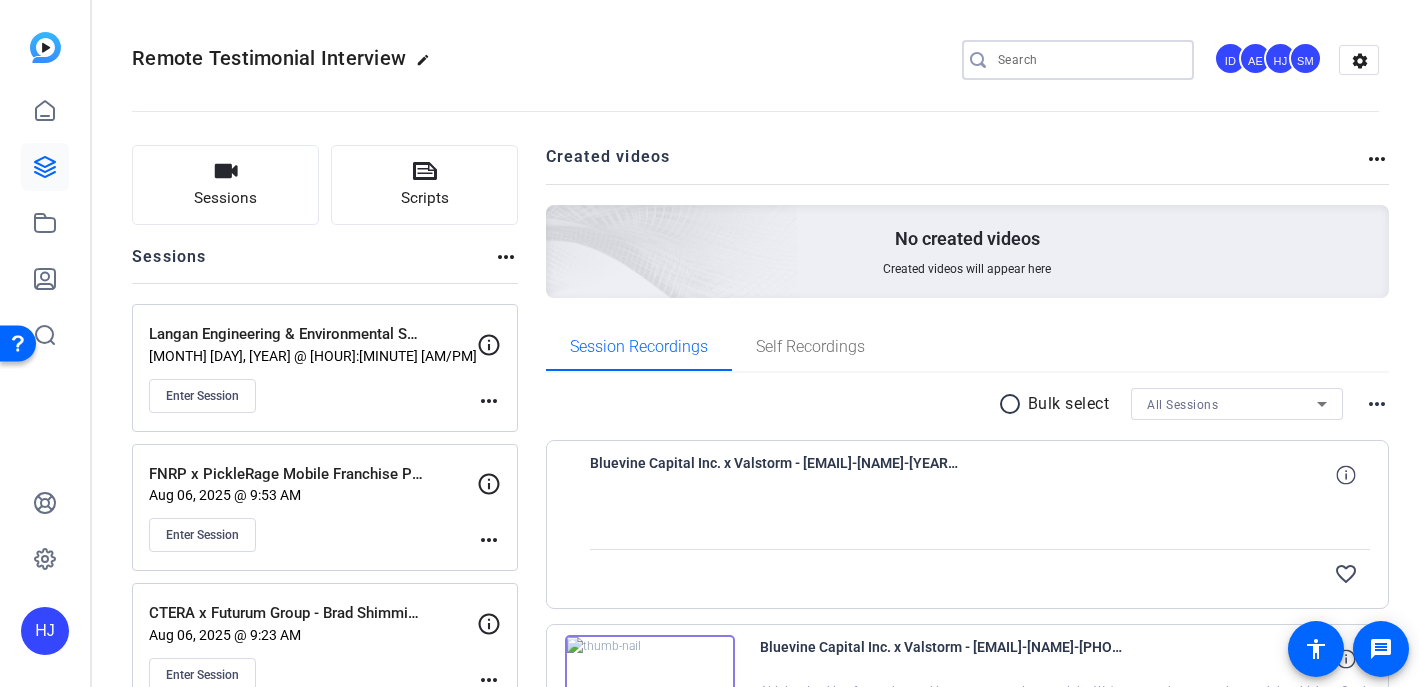 click at bounding box center [1088, 60] 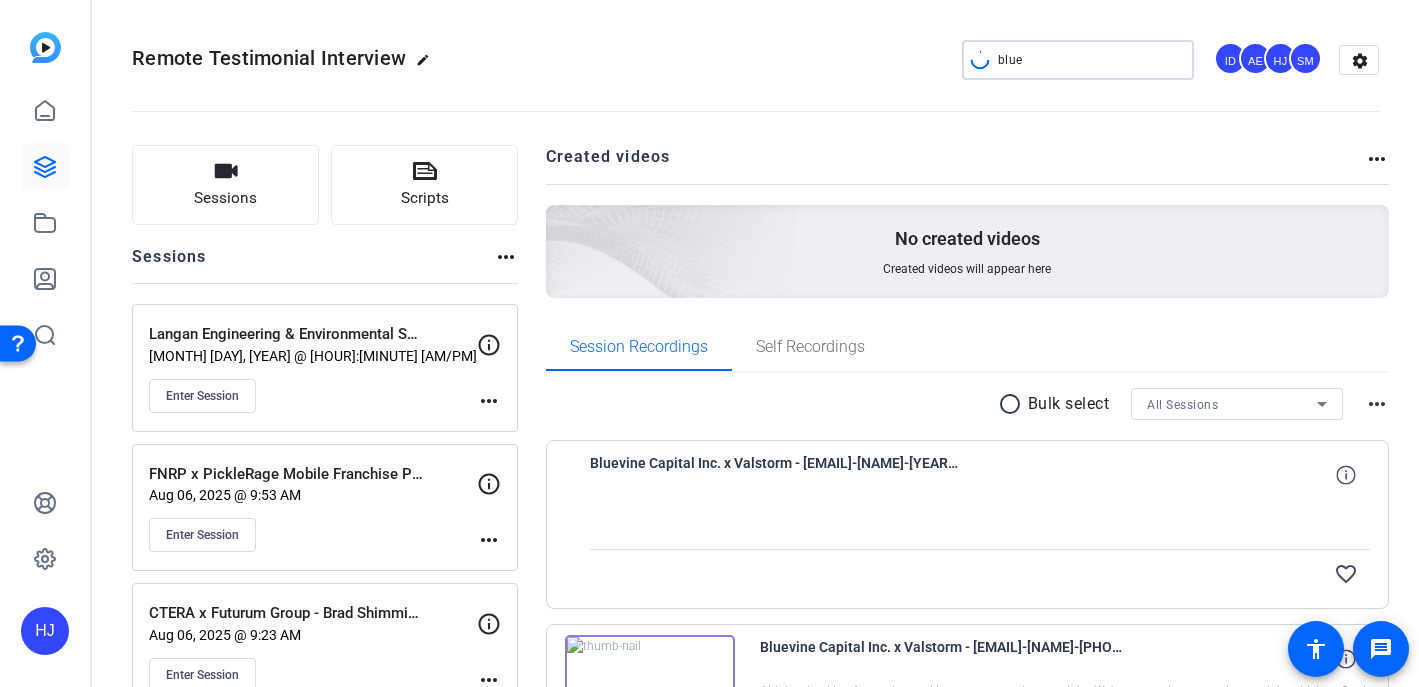 type on "blue" 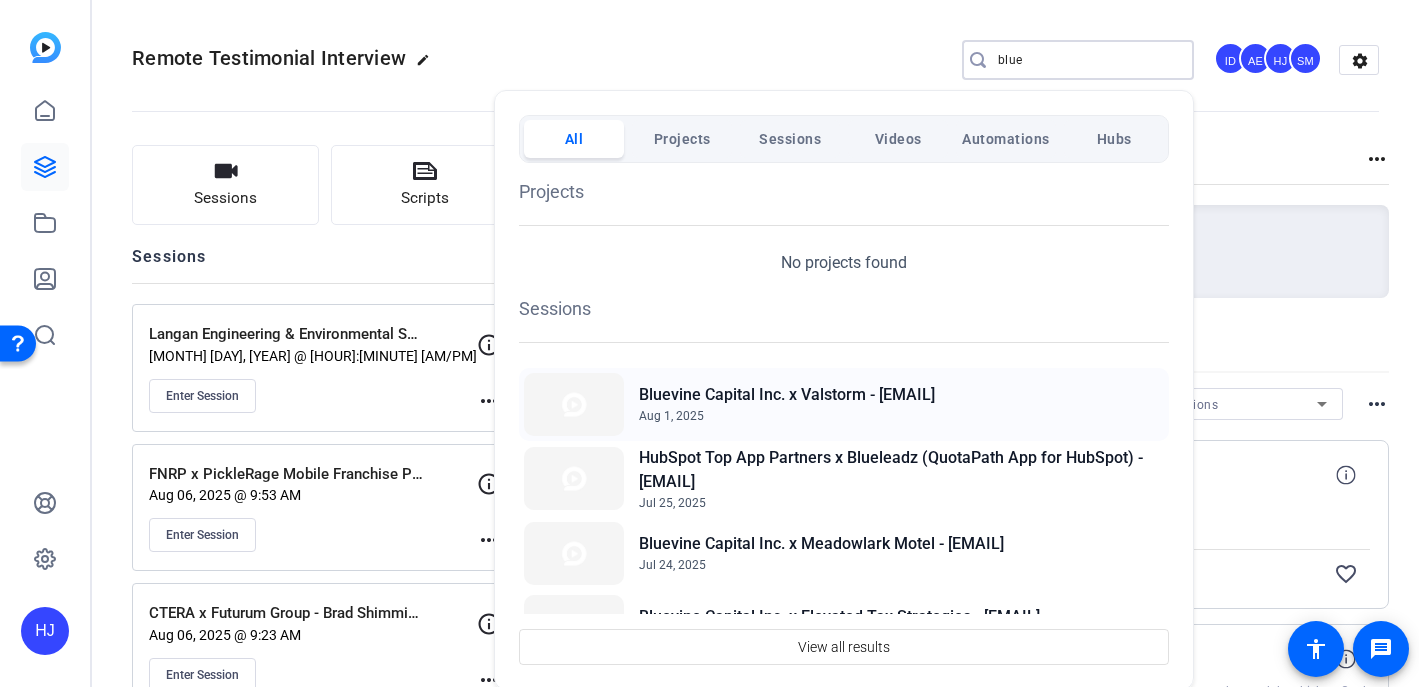 click on "Bluevine Capital Inc. x Valstorm - [EMAIL]" 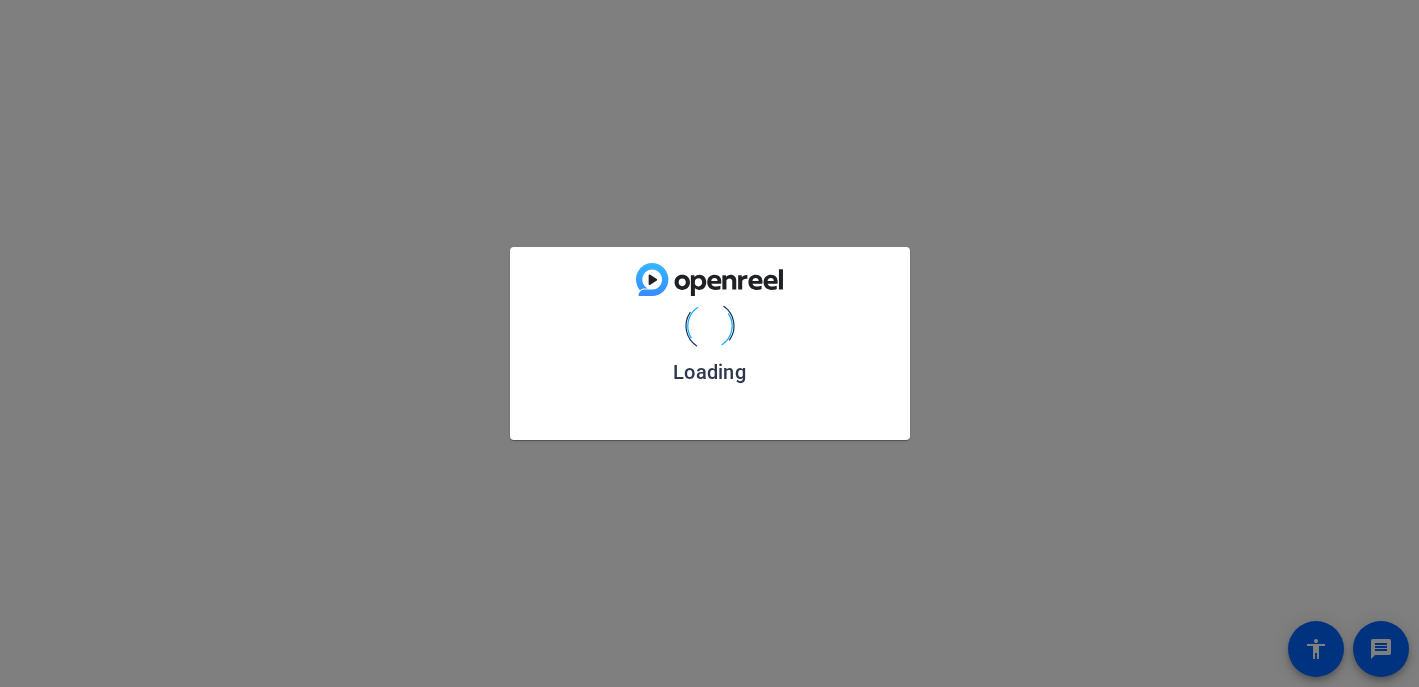 scroll, scrollTop: 0, scrollLeft: 0, axis: both 